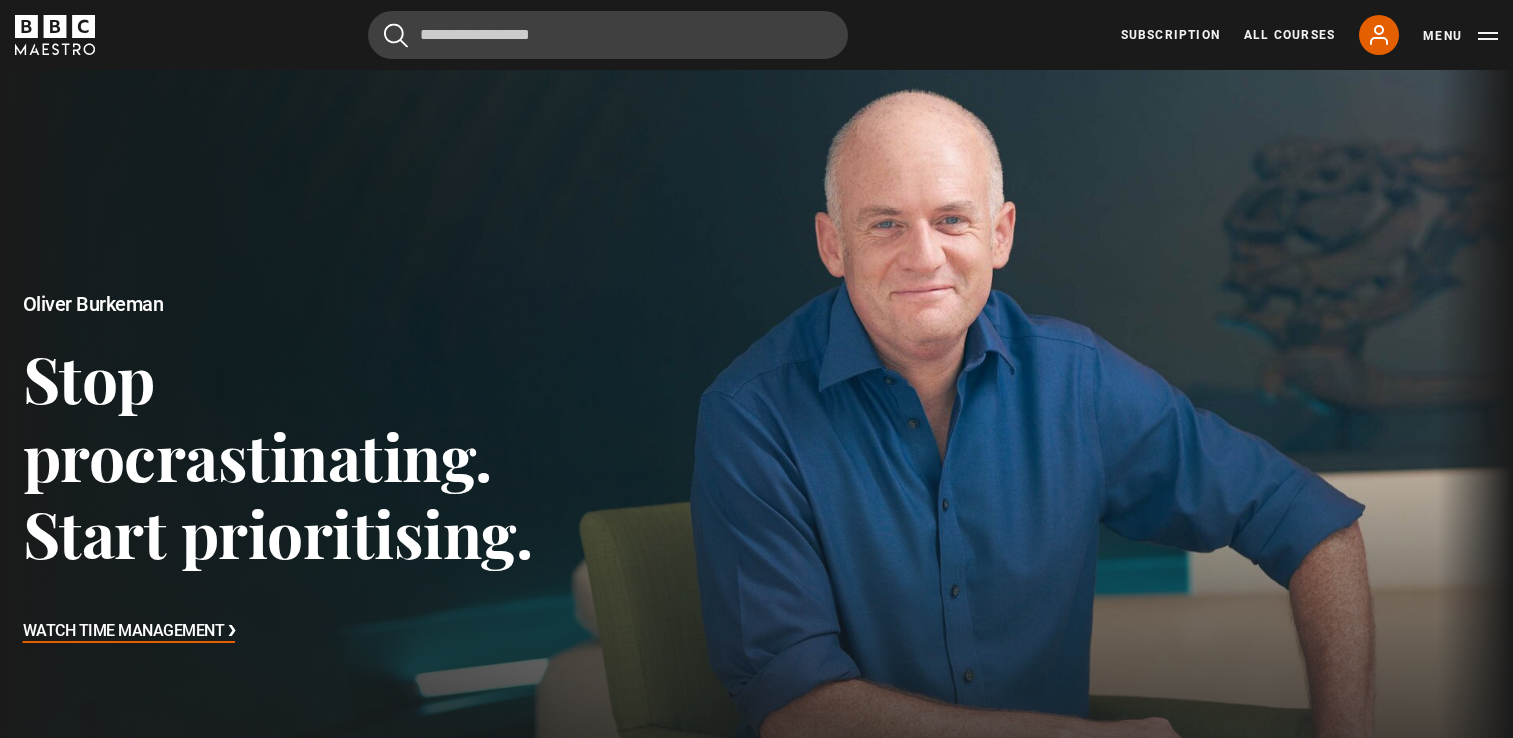 scroll, scrollTop: 216, scrollLeft: 0, axis: vertical 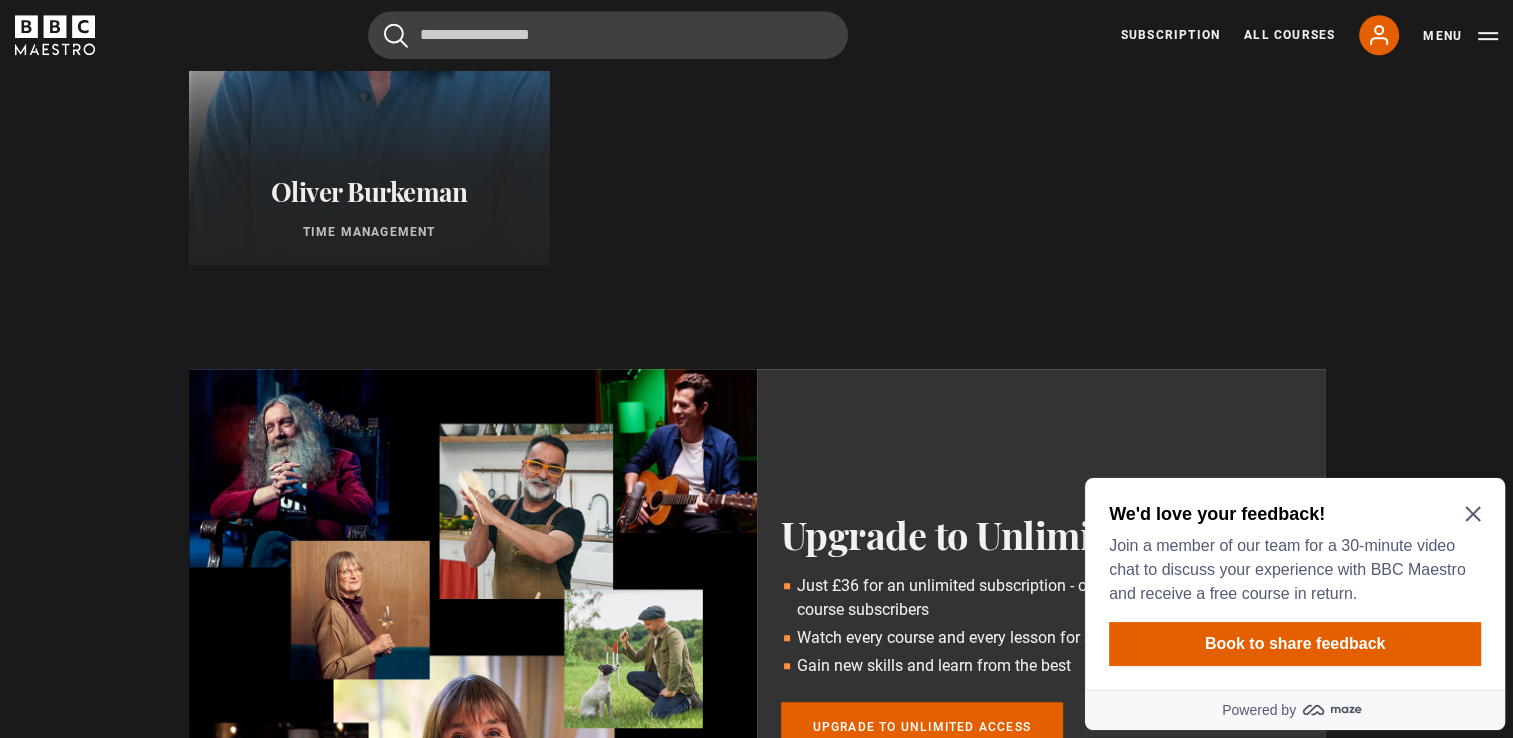 click 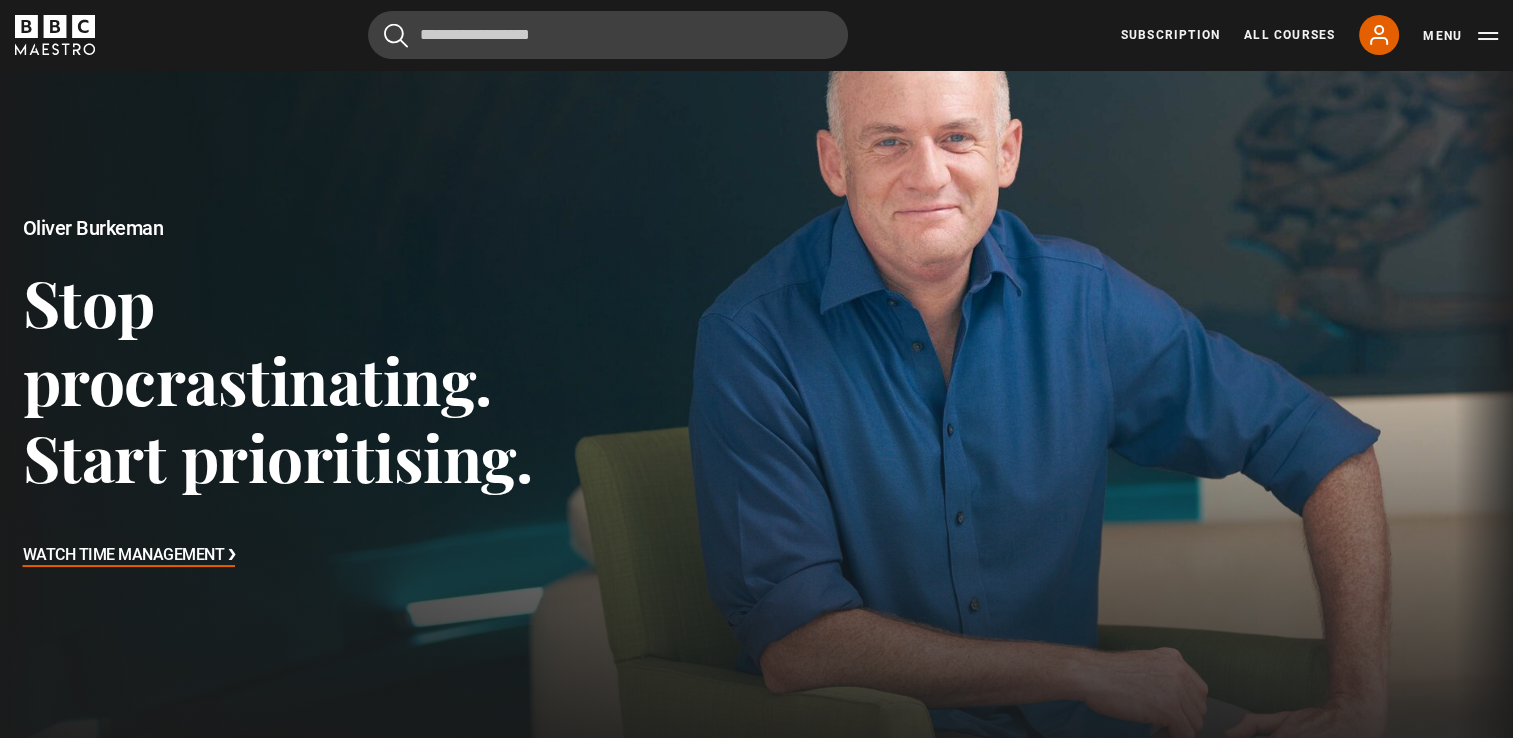 scroll, scrollTop: 72, scrollLeft: 0, axis: vertical 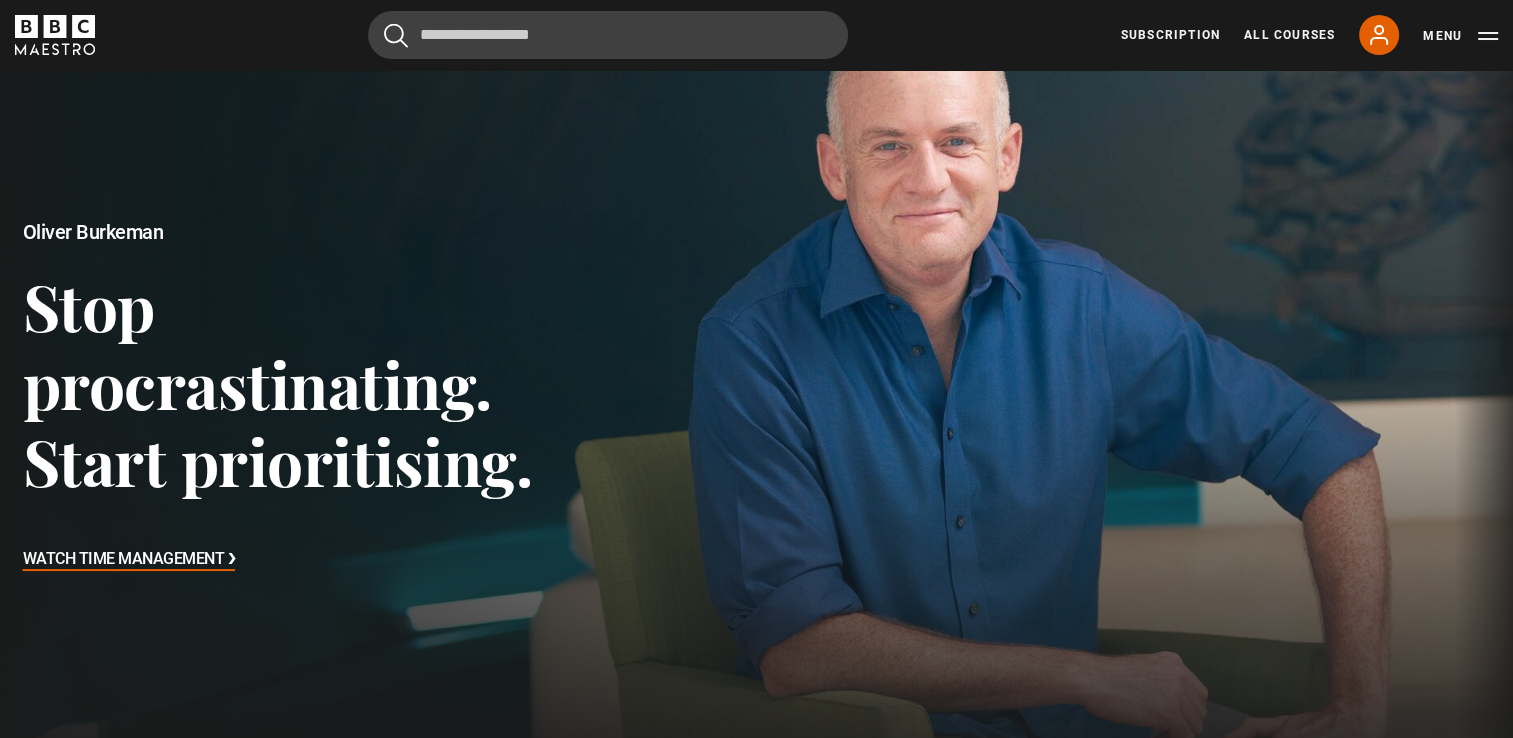 click on "Watch
Time Management ❯" at bounding box center [129, 560] 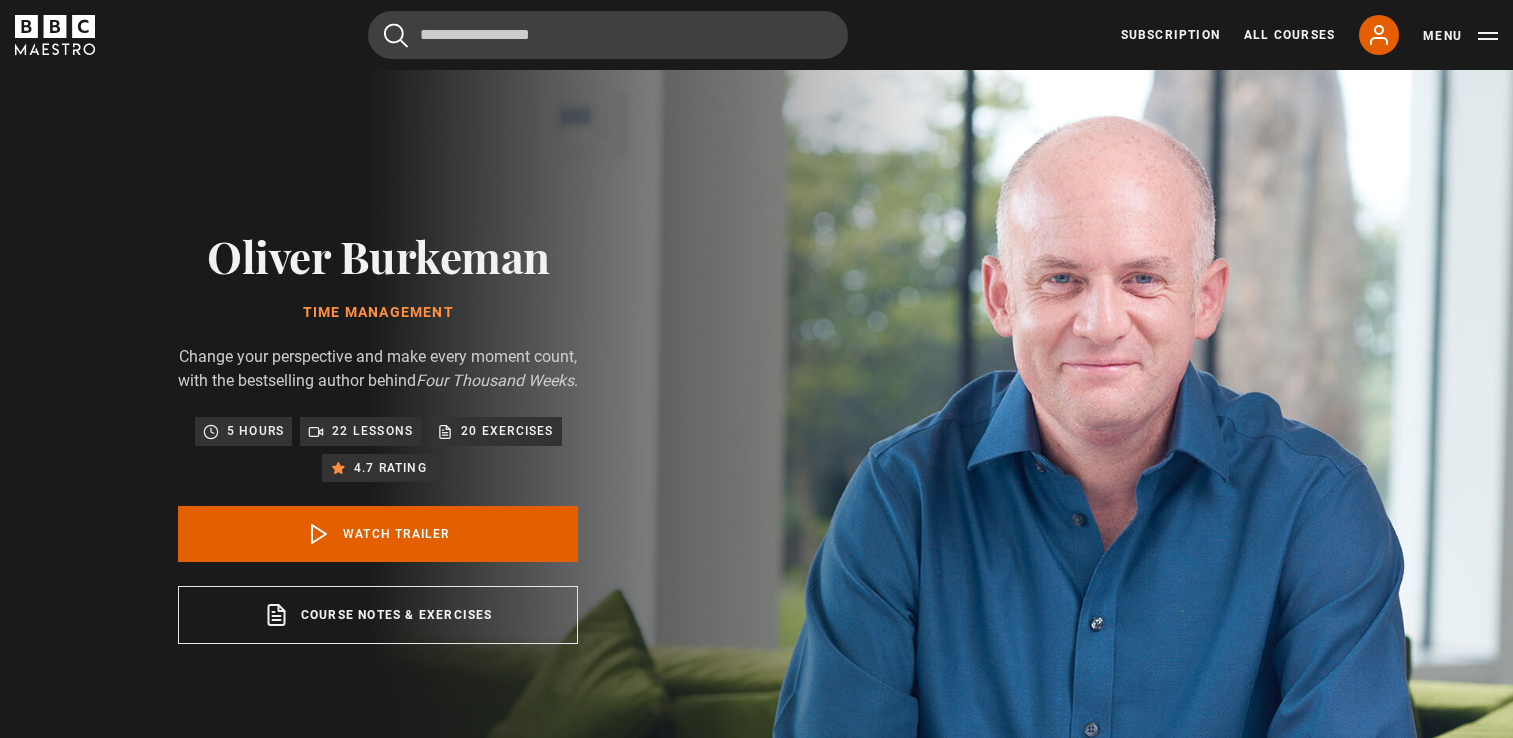 scroll, scrollTop: 0, scrollLeft: 0, axis: both 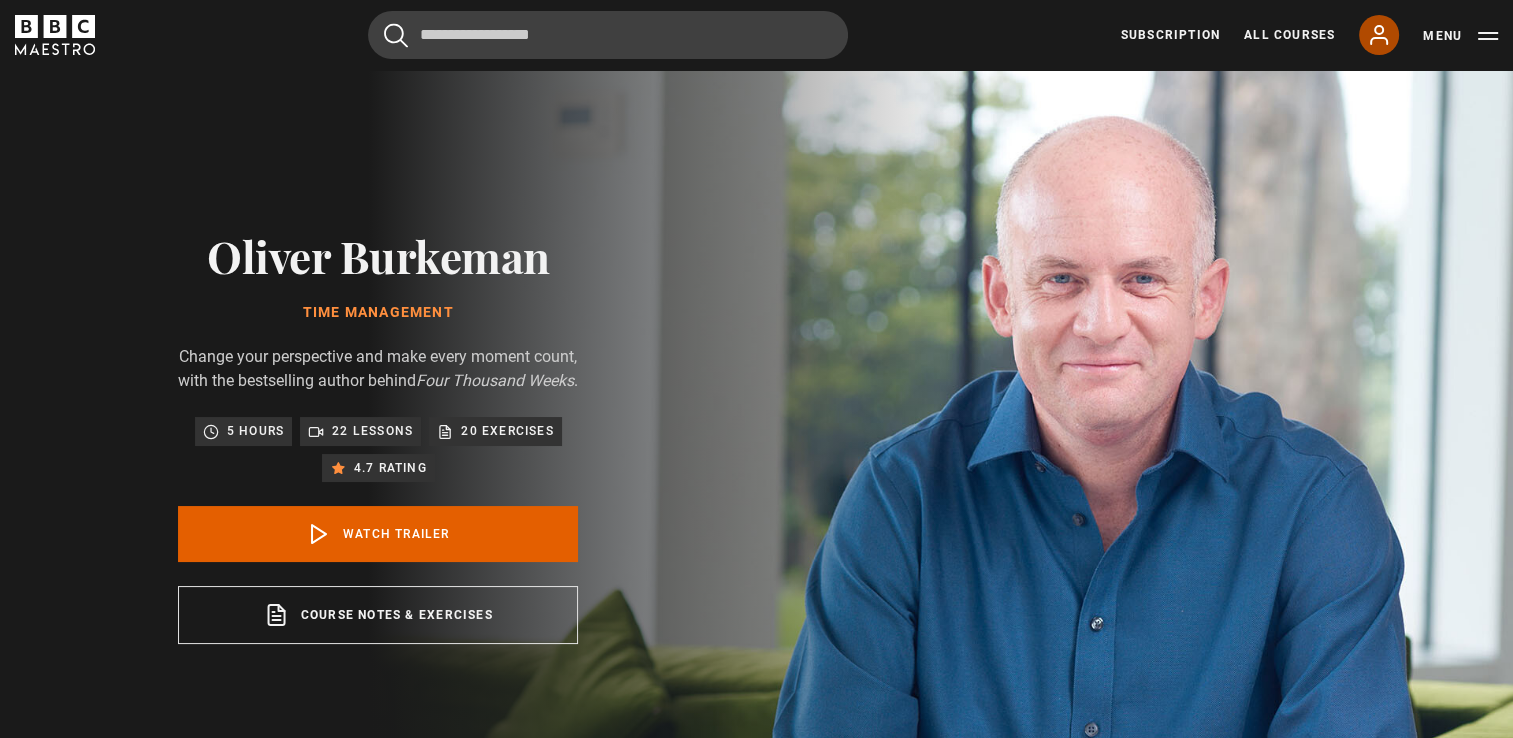 click 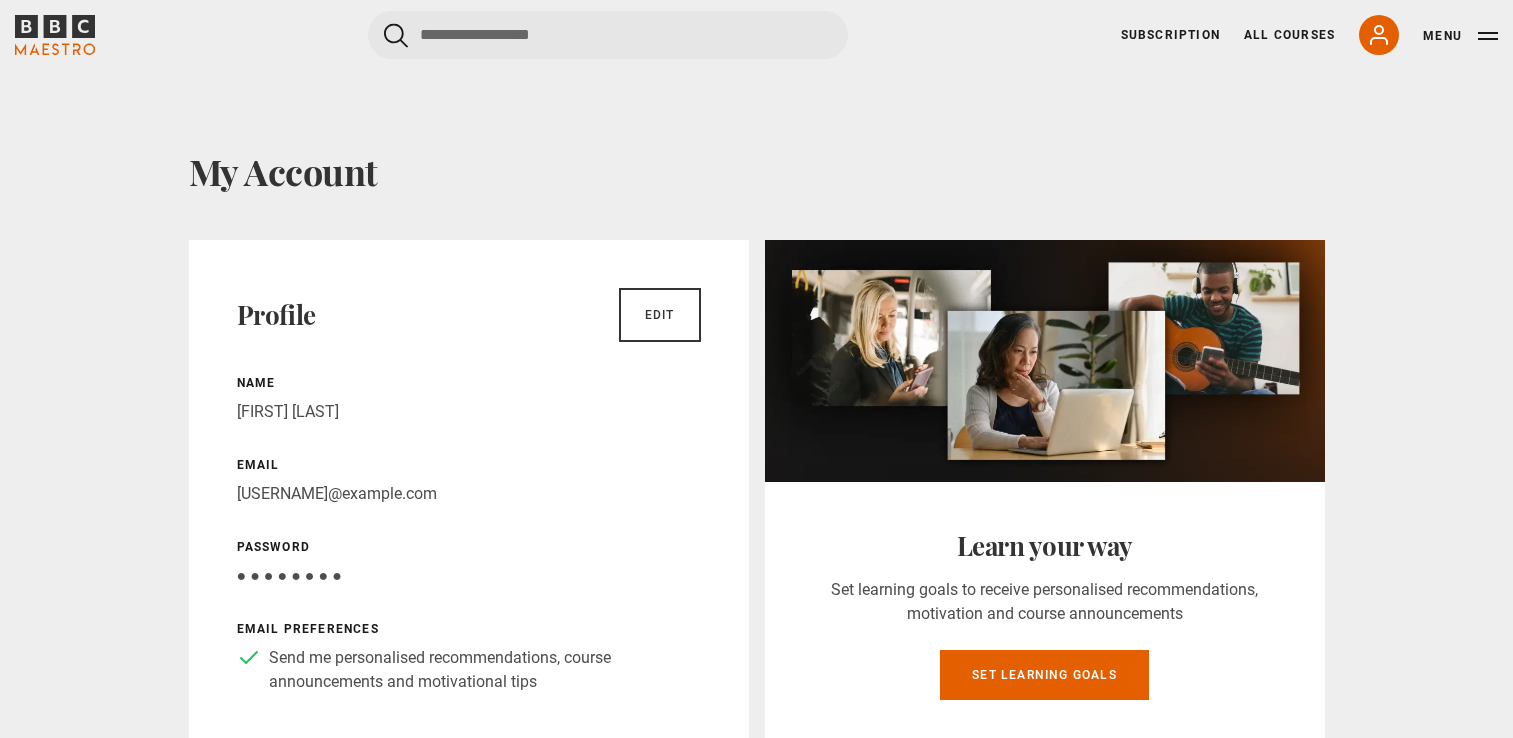 scroll, scrollTop: 0, scrollLeft: 0, axis: both 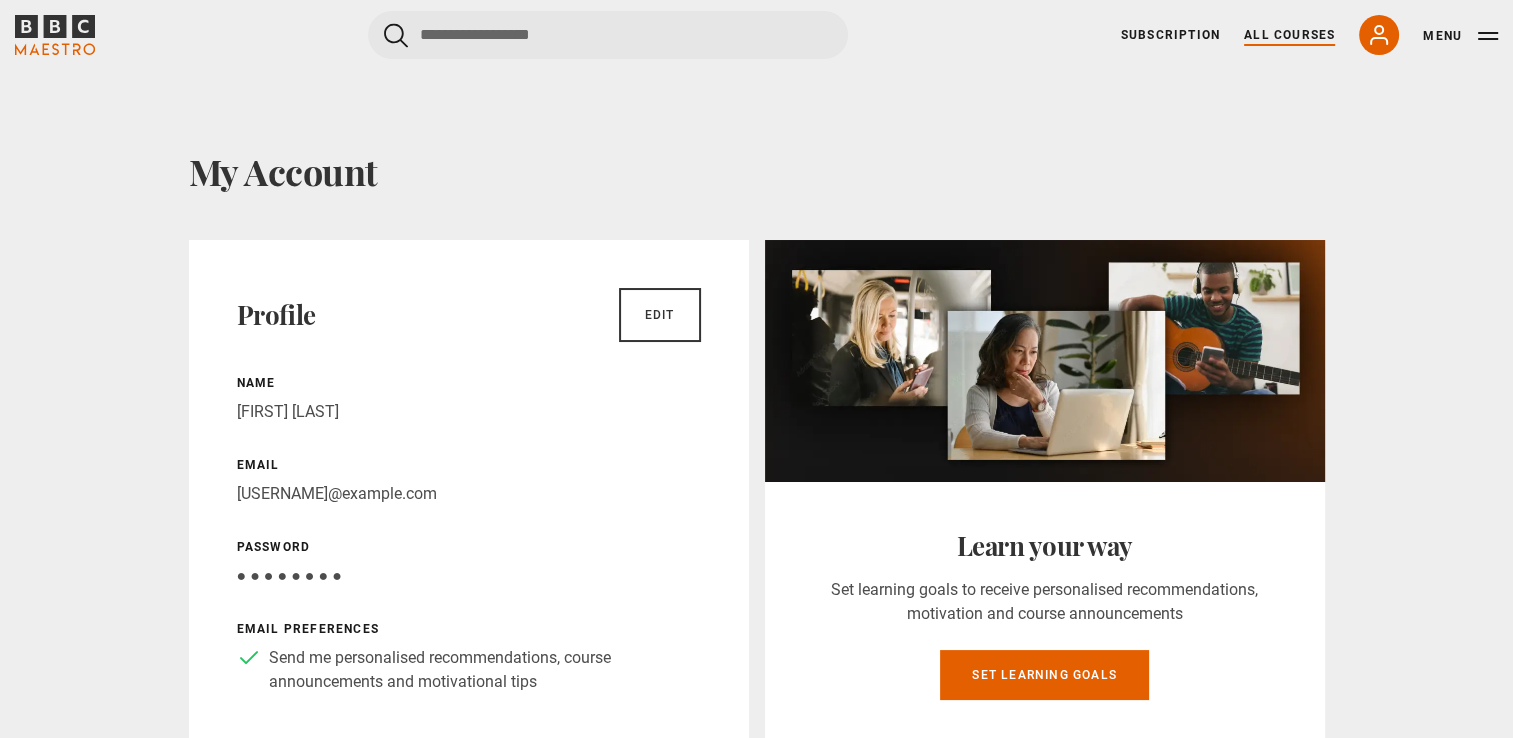 click on "All Courses" at bounding box center (1289, 35) 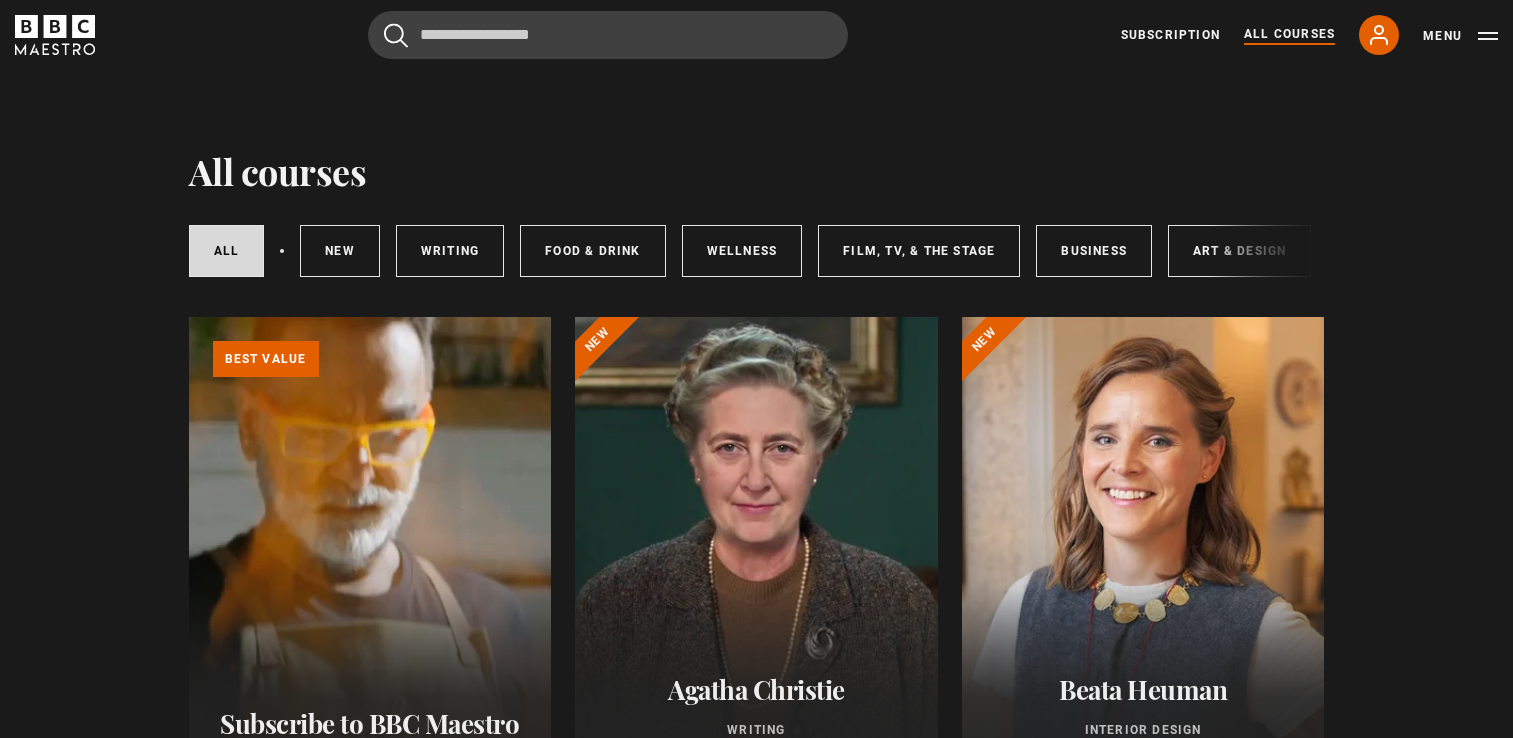 scroll, scrollTop: 0, scrollLeft: 0, axis: both 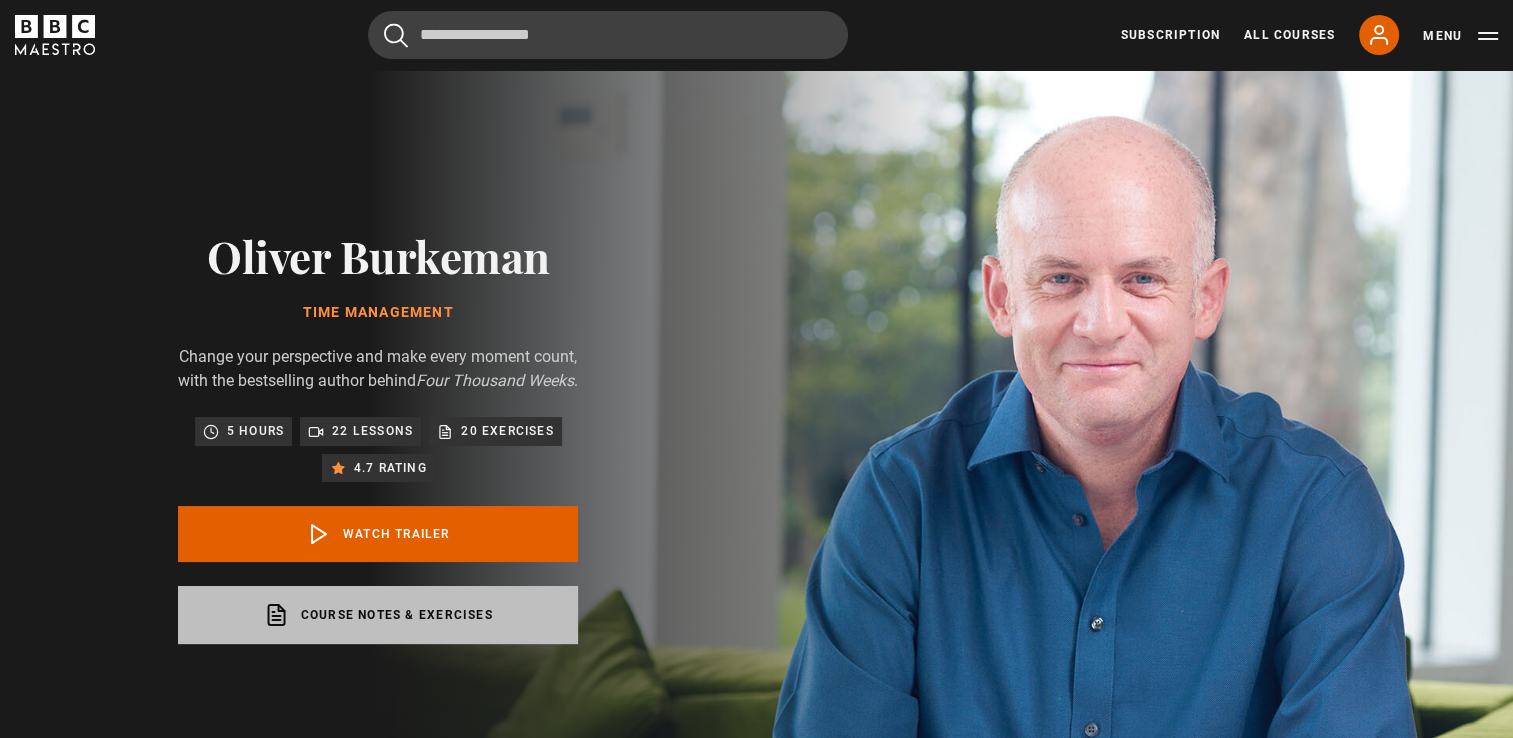 click on "Course notes & exercises
opens in a new tab" at bounding box center [378, 615] 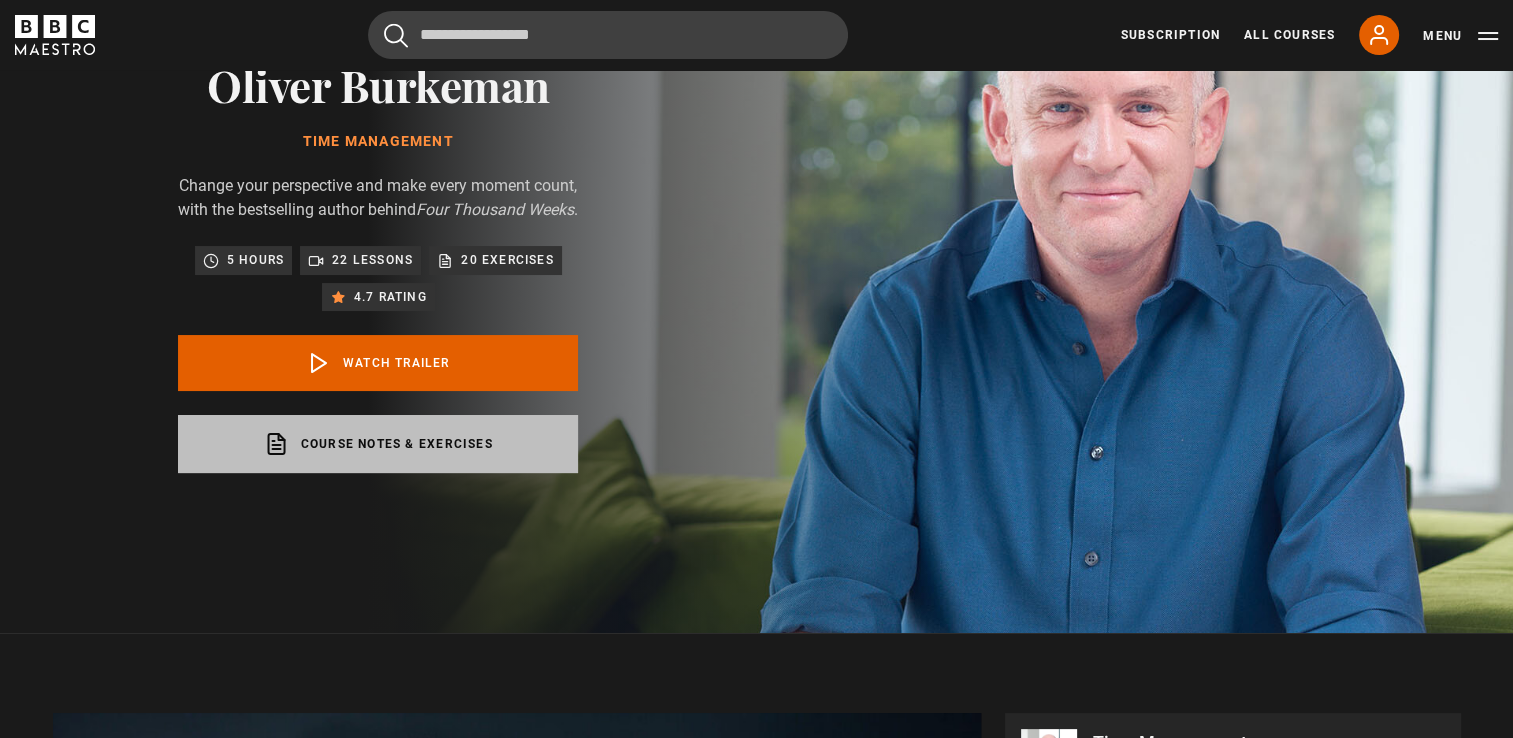 scroll, scrollTop: 172, scrollLeft: 0, axis: vertical 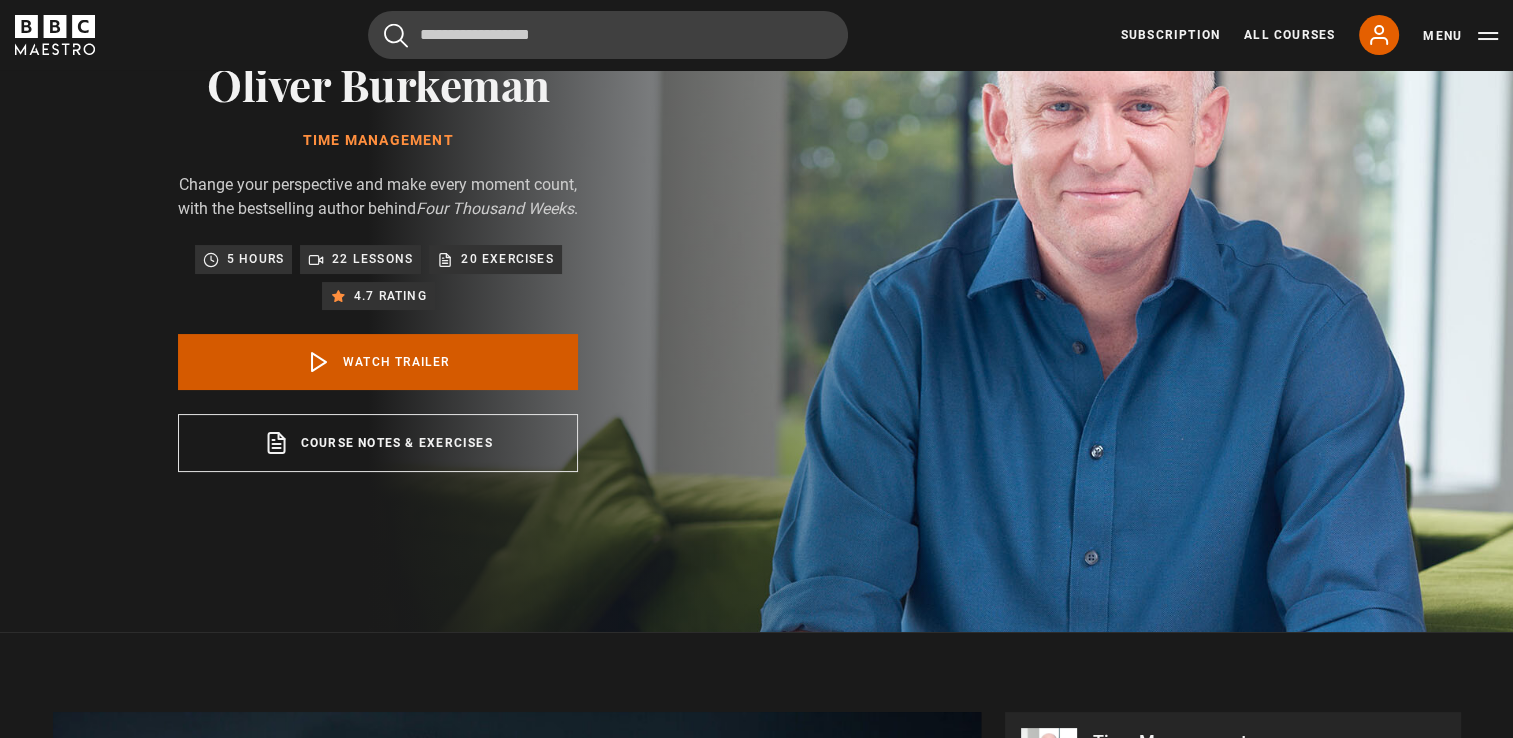 click on "Watch Trailer" at bounding box center (378, 362) 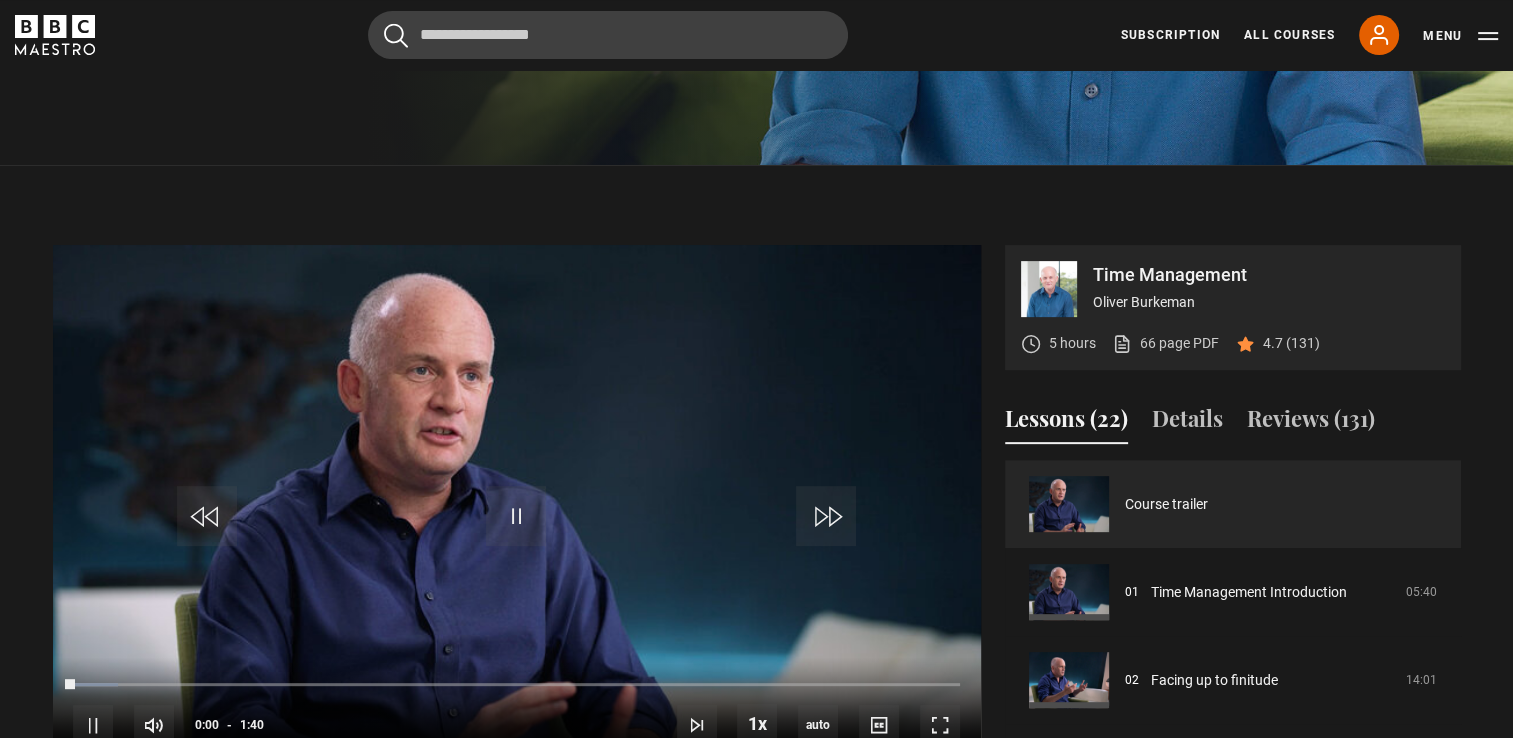 scroll, scrollTop: 828, scrollLeft: 0, axis: vertical 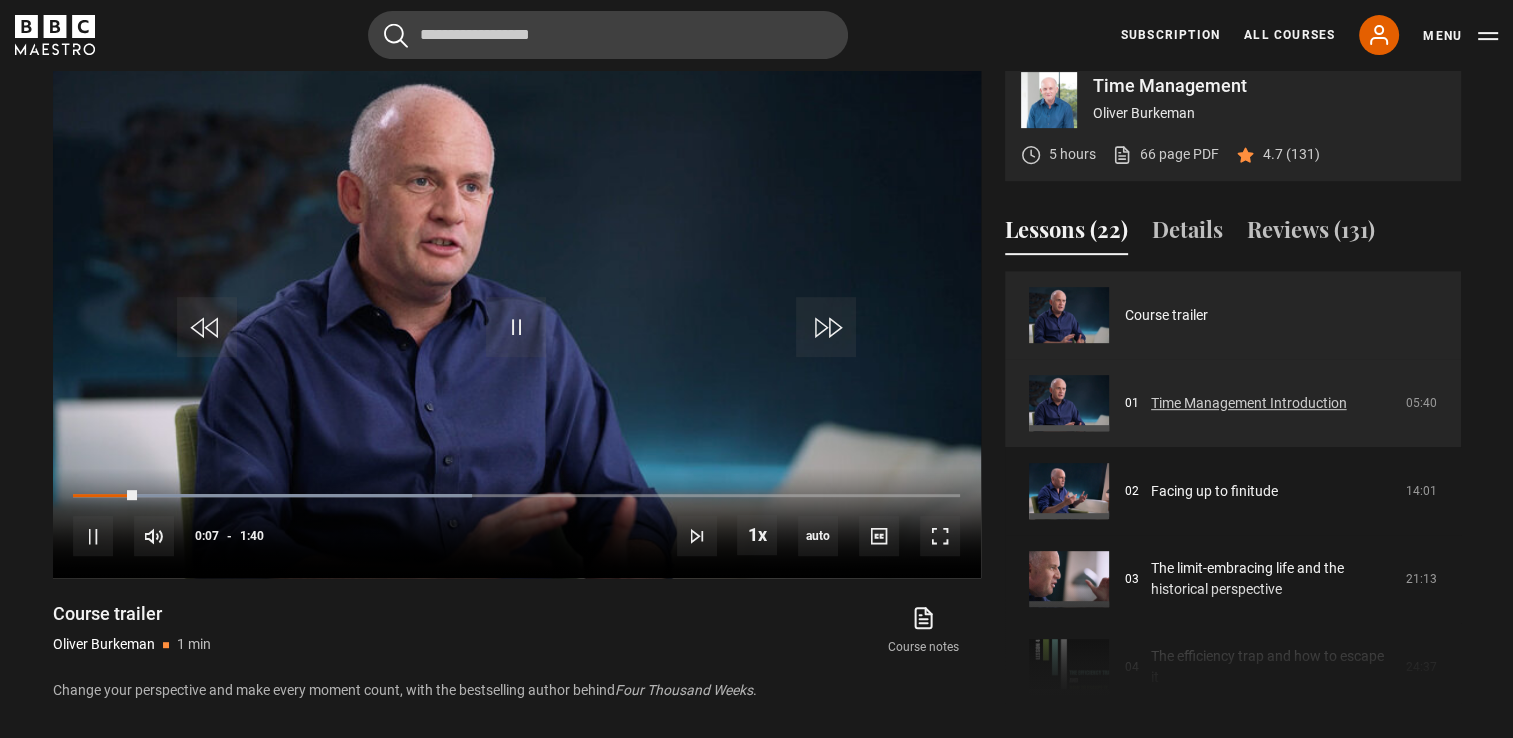 click on "Time Management Introduction" at bounding box center [1249, 403] 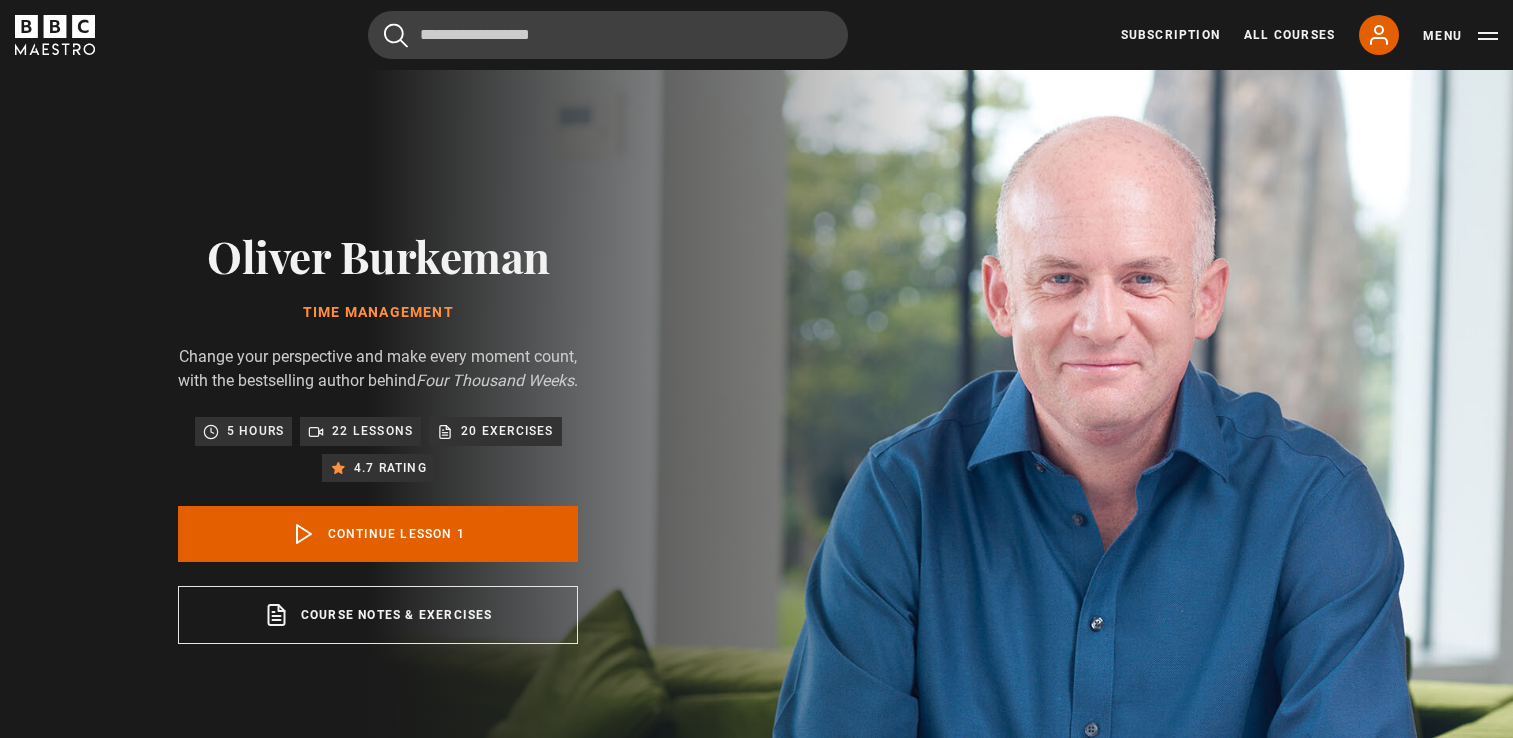 scroll, scrollTop: 828, scrollLeft: 0, axis: vertical 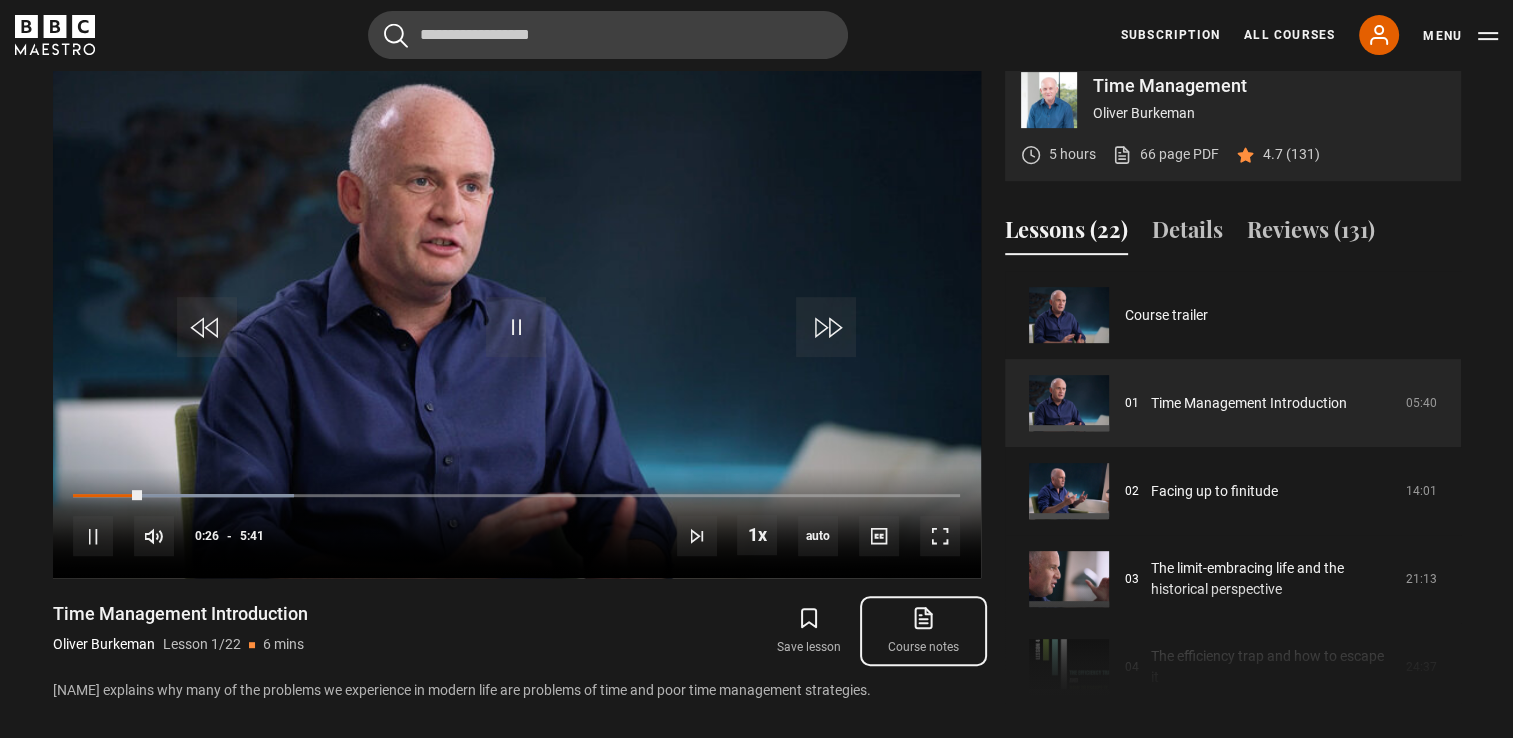 click 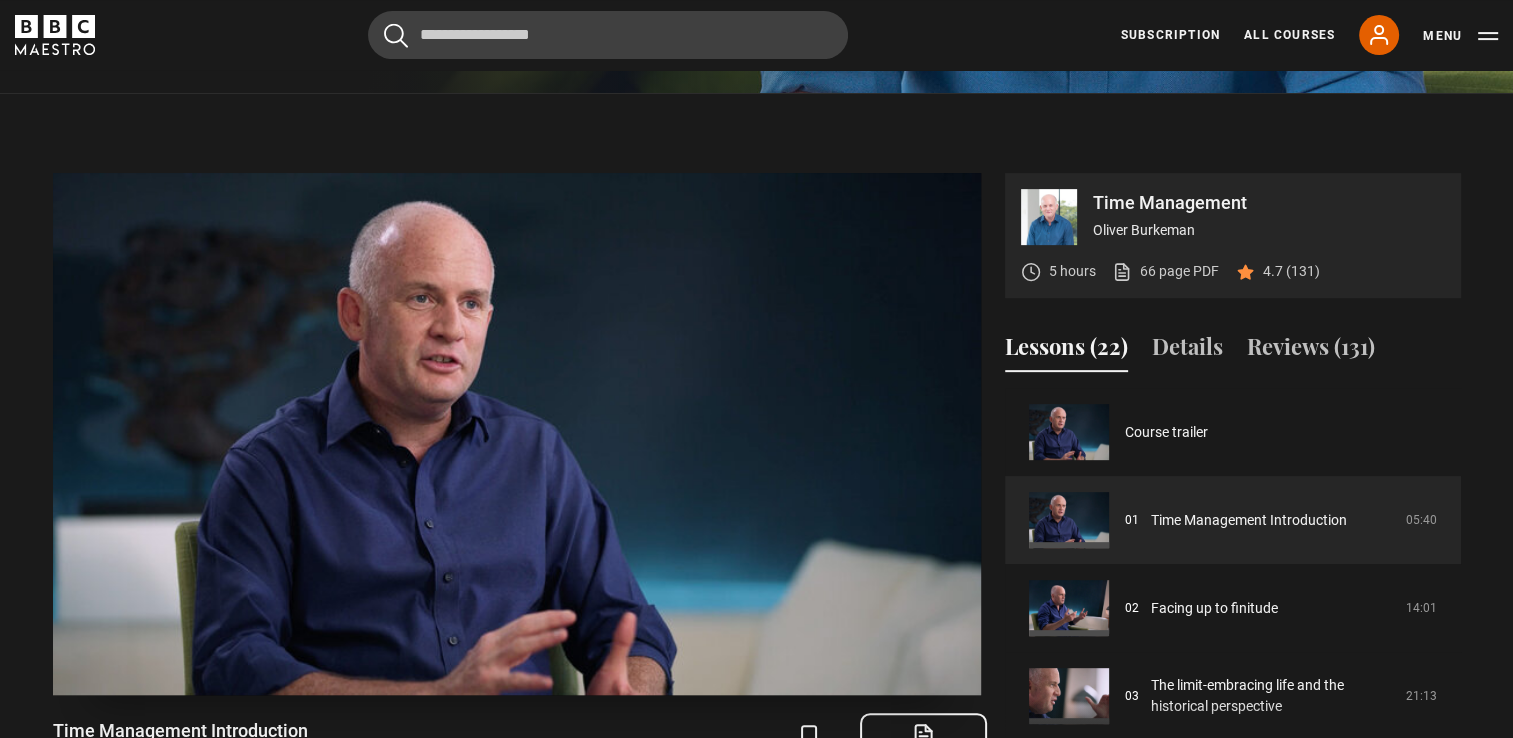 scroll, scrollTop: 819, scrollLeft: 0, axis: vertical 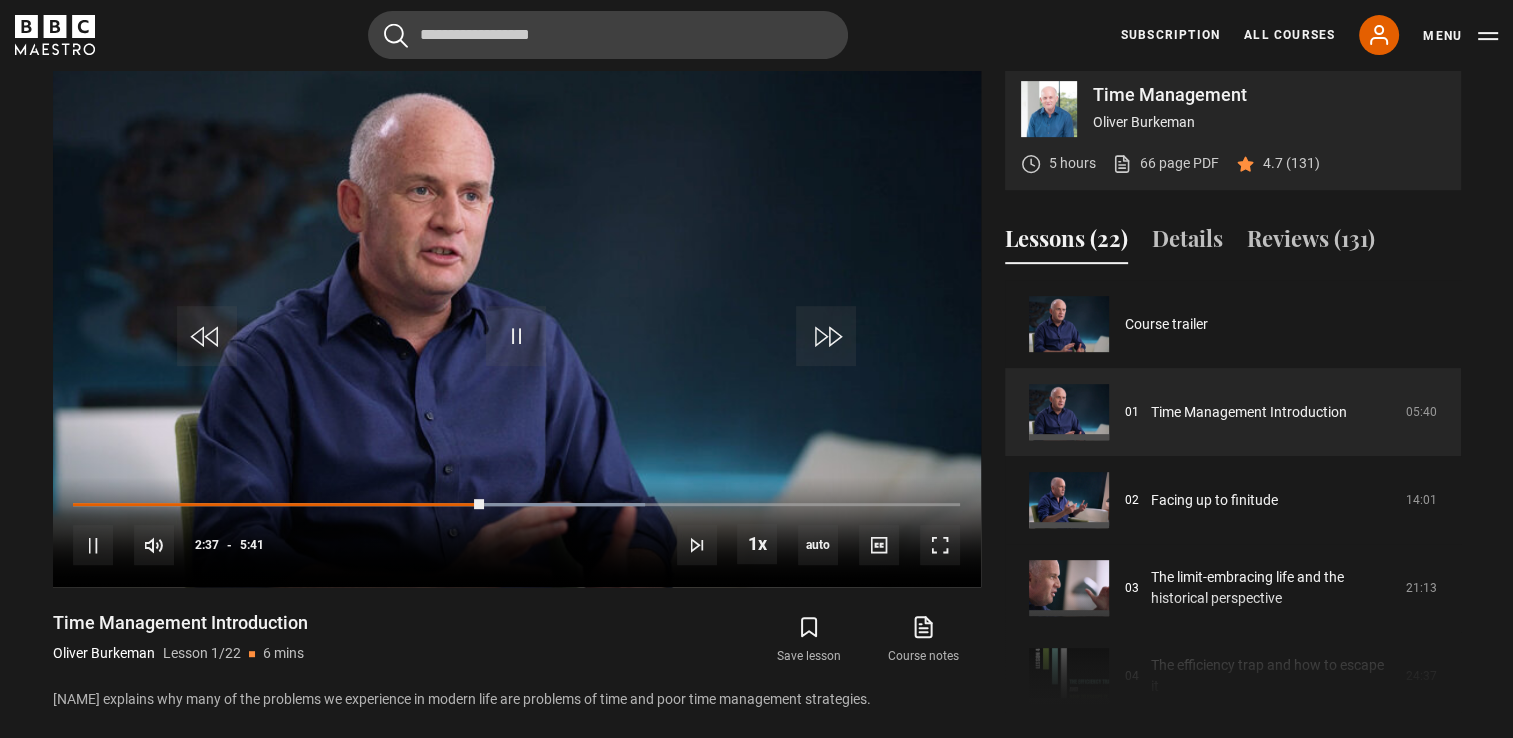 click on "Time Management
[NAME]
5 hours
66 page PDF
(opens in new tab)
4.7 (131)
Video Player is loading. Play Lesson Time Management Introduction 10s Skip Back 10 seconds Pause 10s Skip Forward 10 seconds Loaded :  64.52% 2:38 Pause Mute Current Time  2:37 - Duration  5:41
[NAME]
Lesson 1
Time Management Introduction
1x Playback Rate 2x 1.5x 1x , selected 0.5x auto Quality 360p 720p 1080p 2160p" at bounding box center [756, 369] 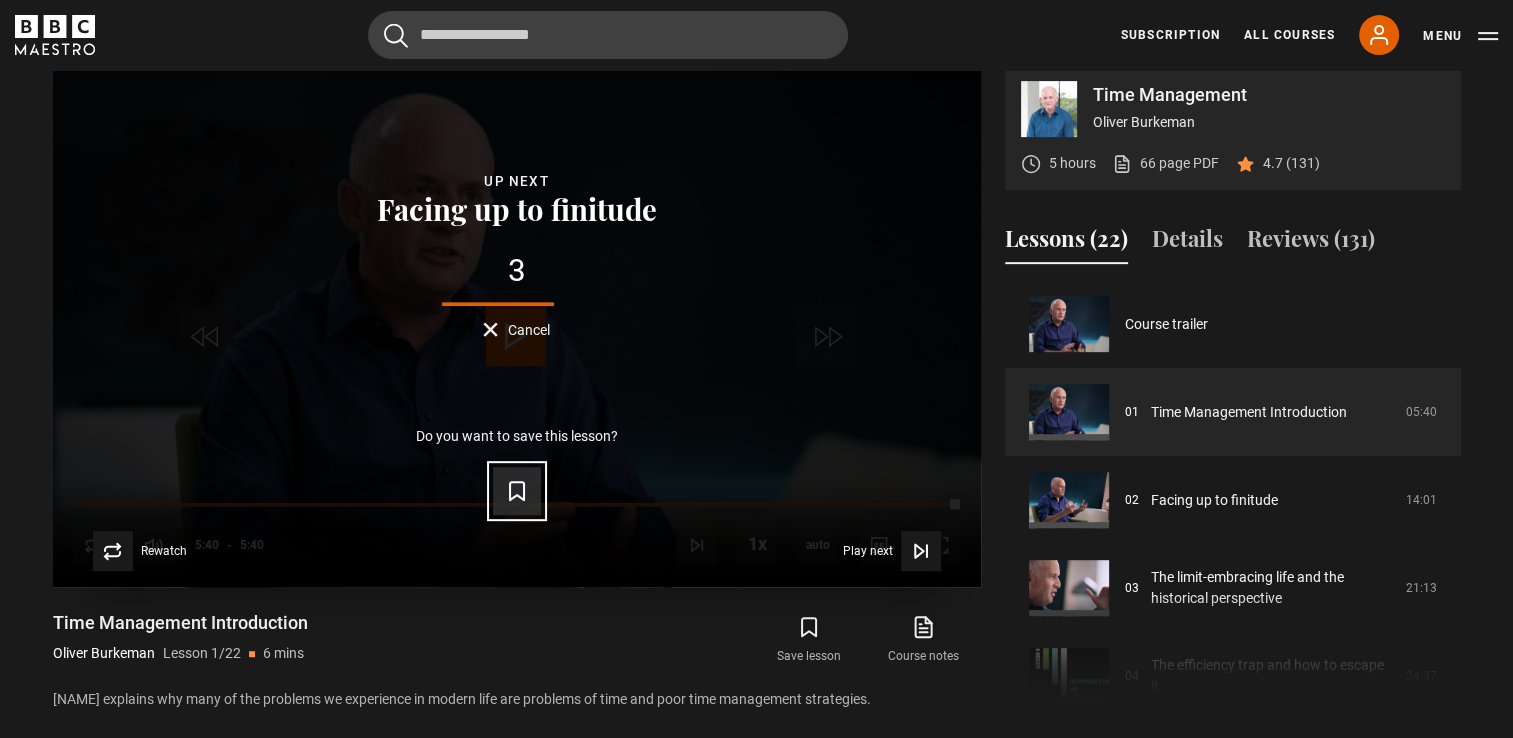 click 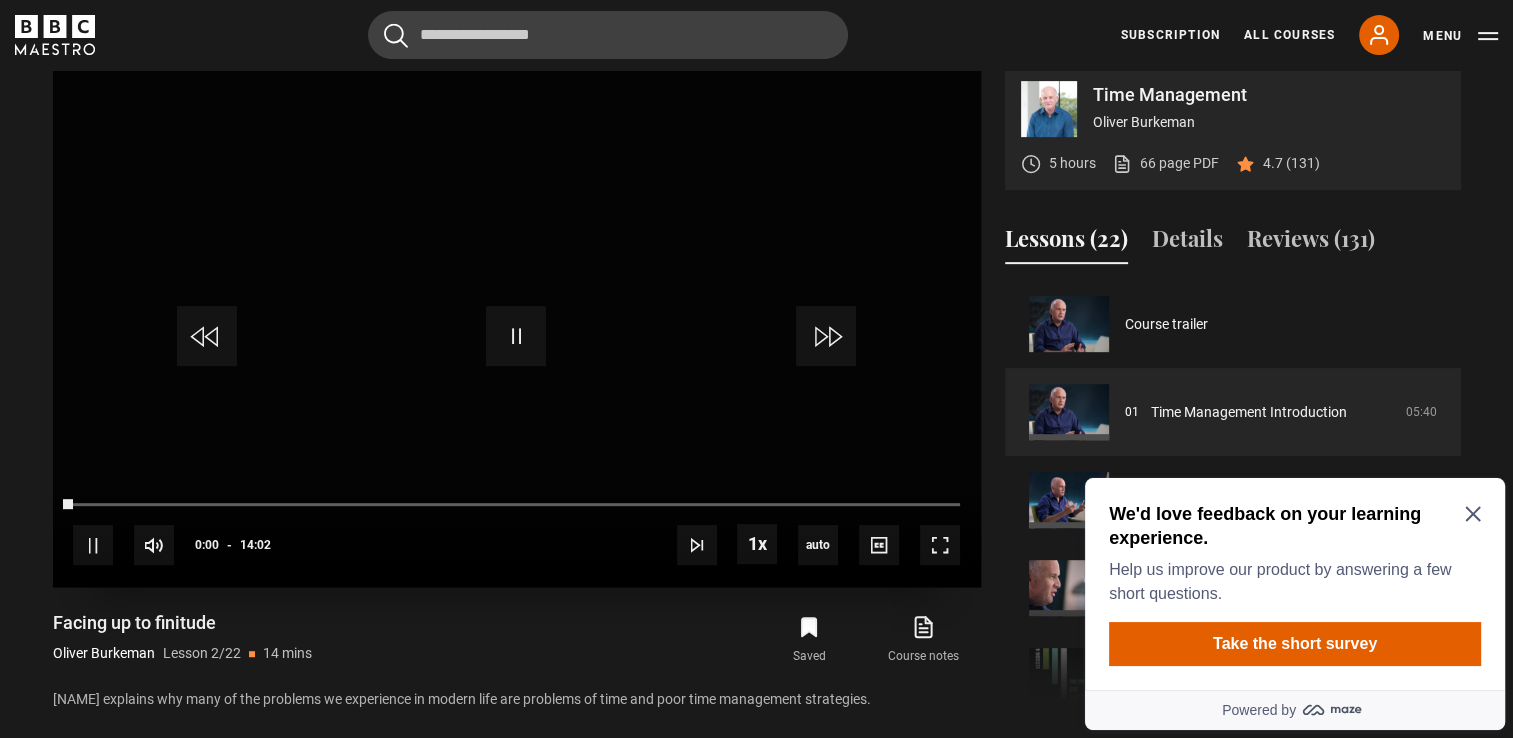 scroll, scrollTop: 0, scrollLeft: 0, axis: both 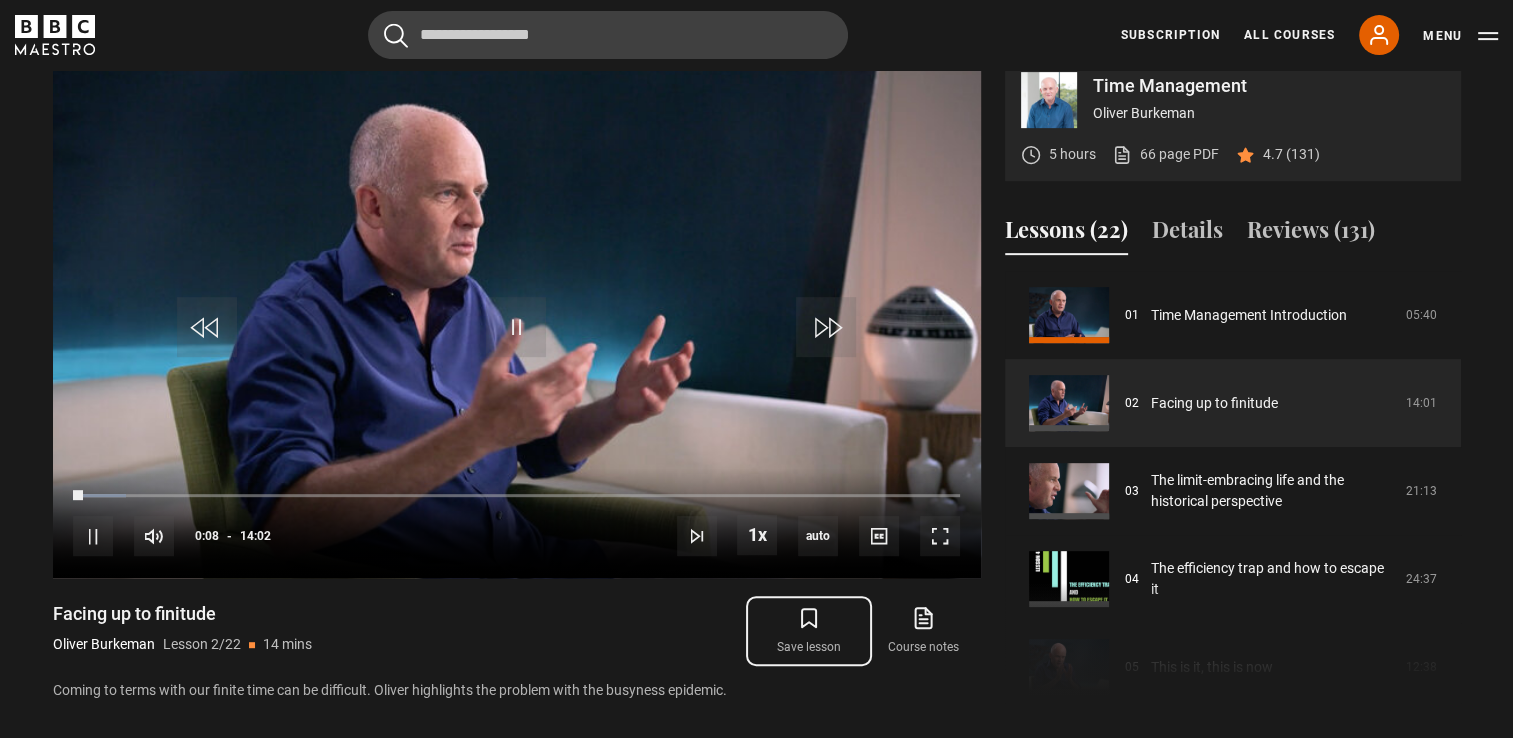 click 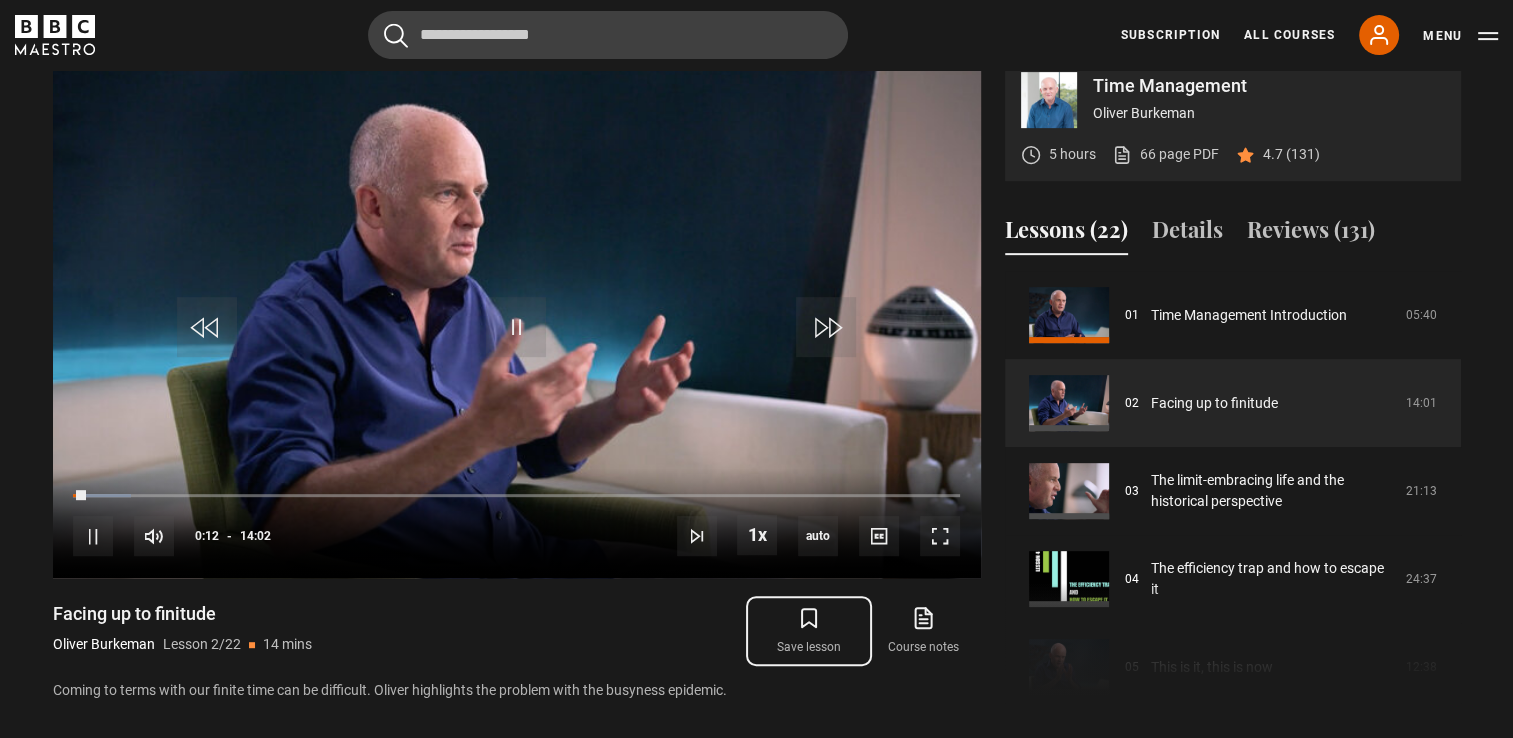 click 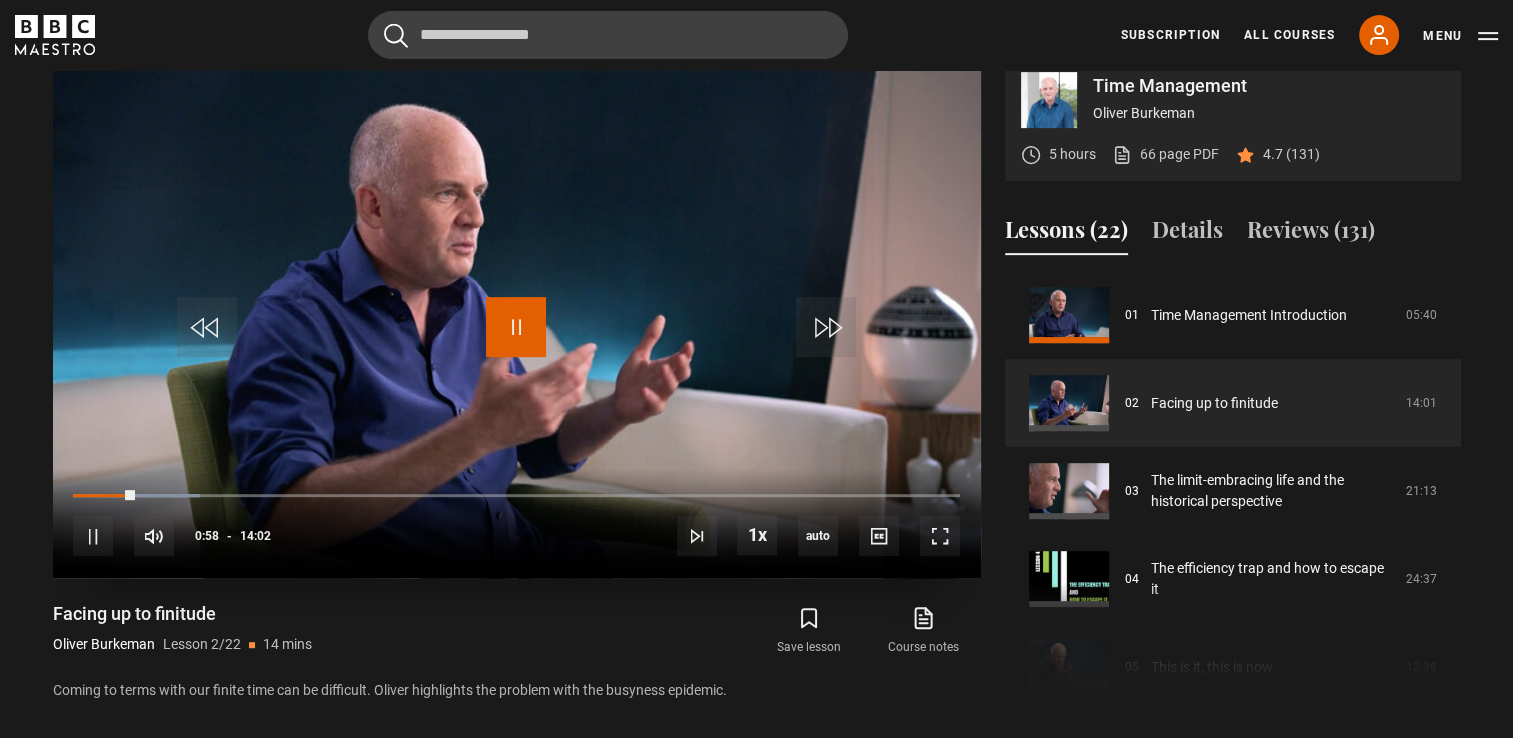 click at bounding box center (516, 327) 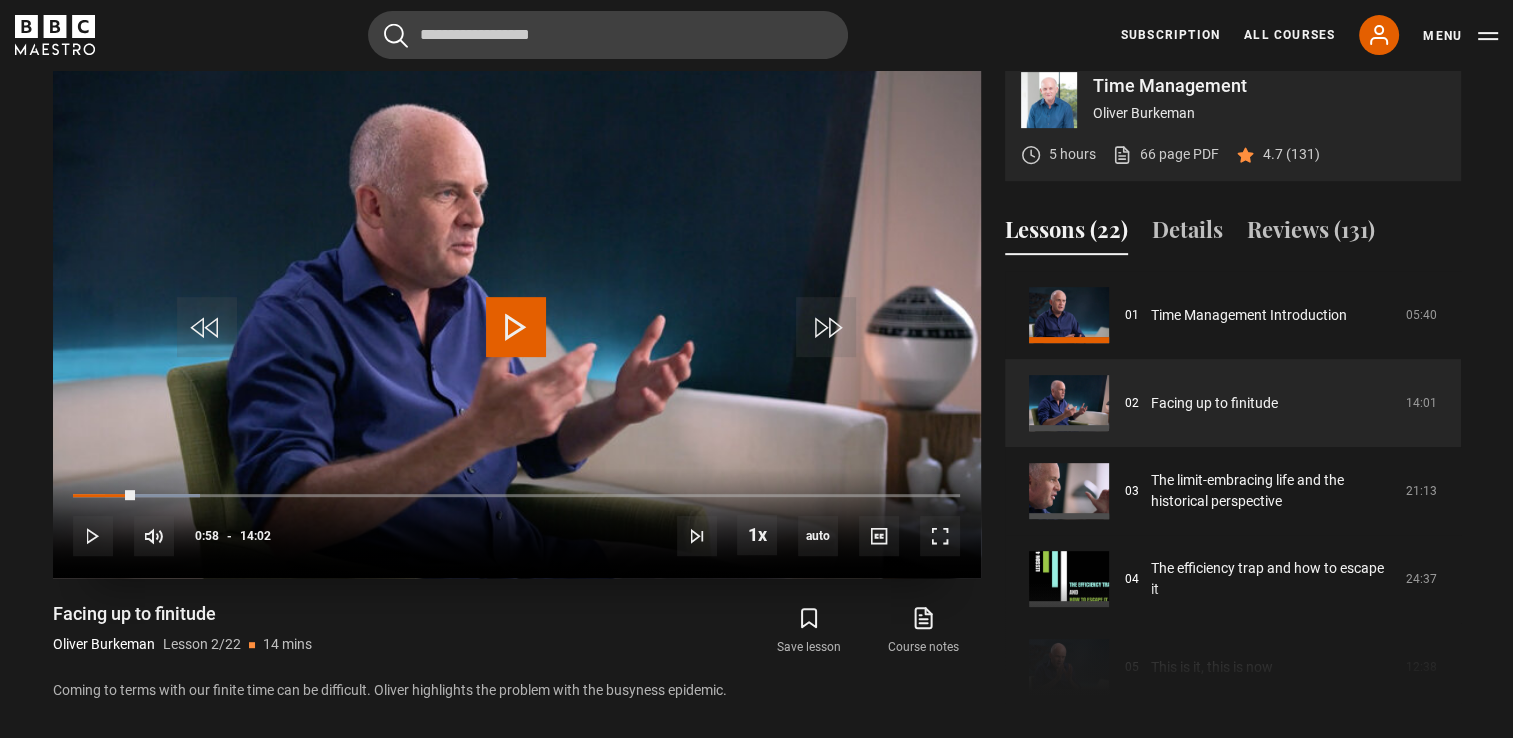 click at bounding box center (516, 327) 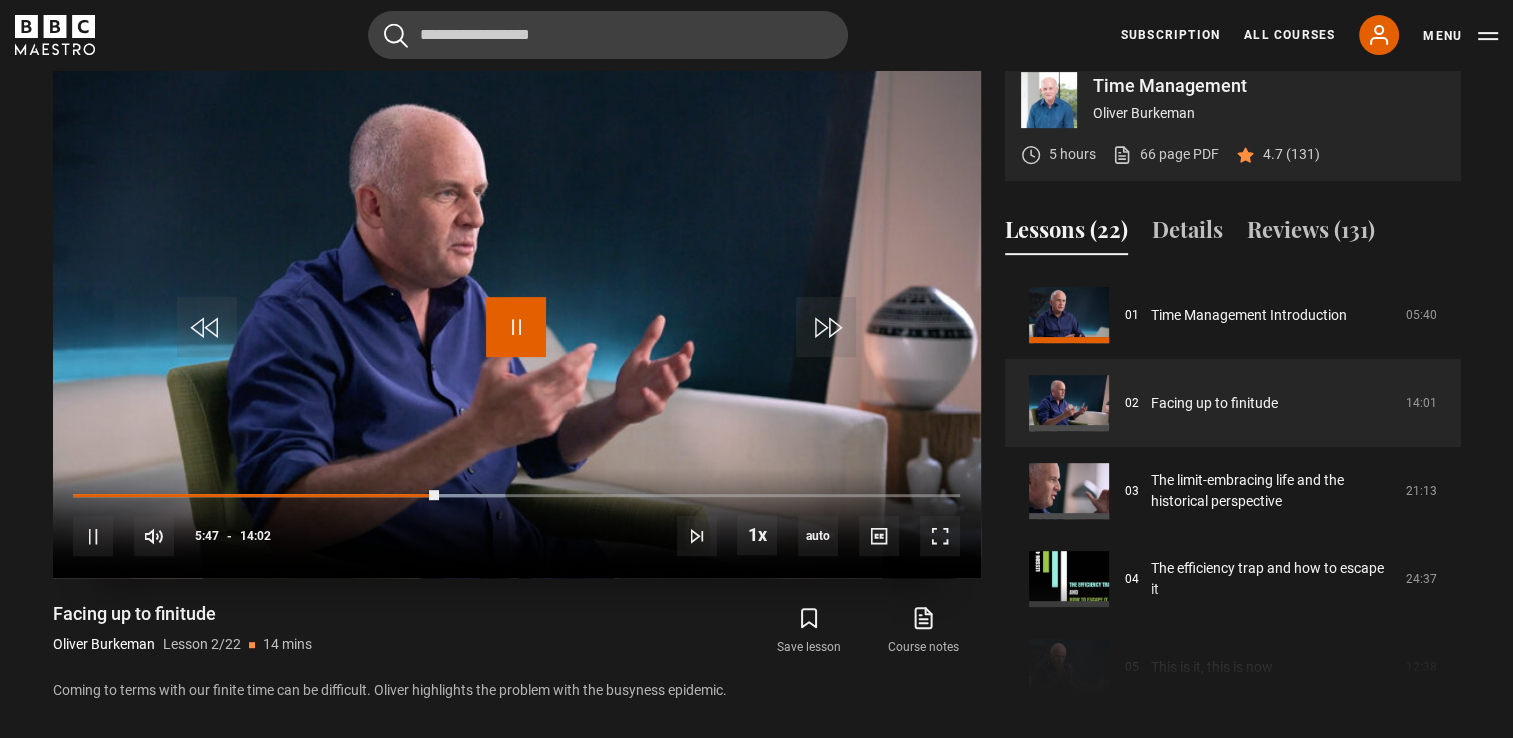 click at bounding box center (516, 327) 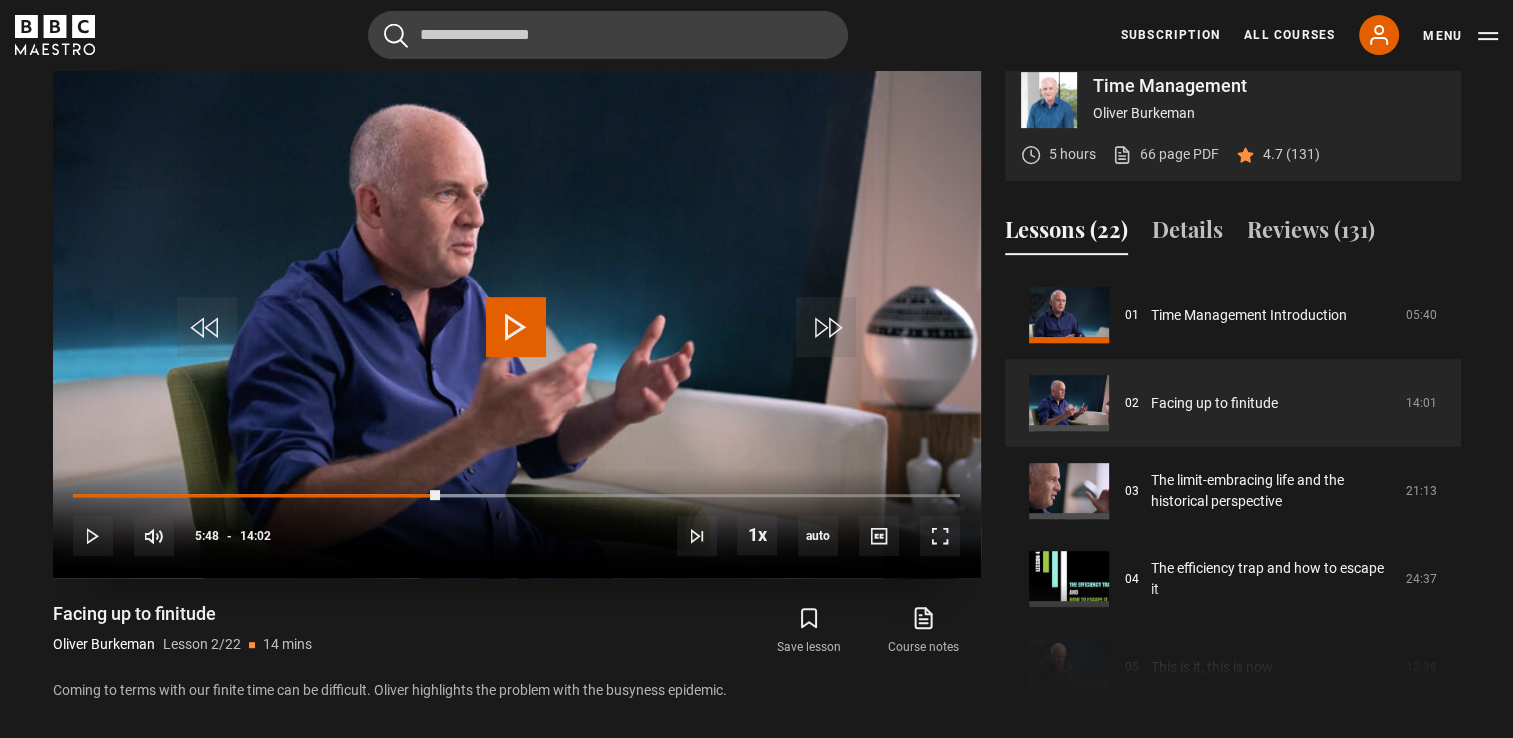 click at bounding box center (516, 327) 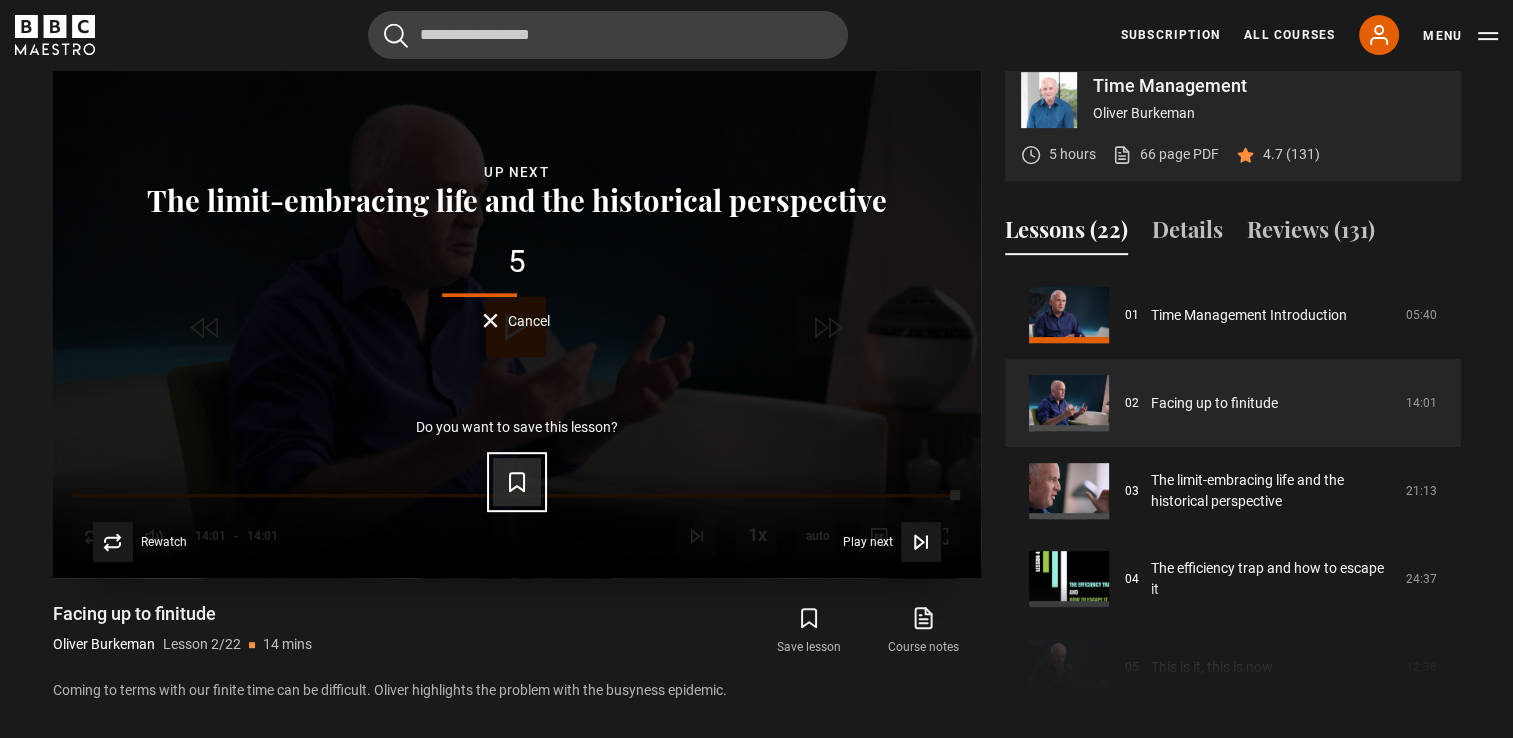 click 